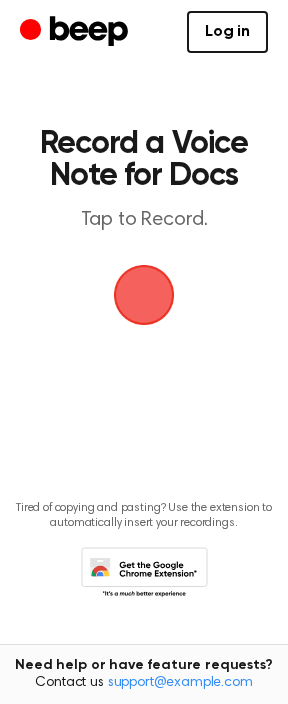 scroll, scrollTop: 0, scrollLeft: 0, axis: both 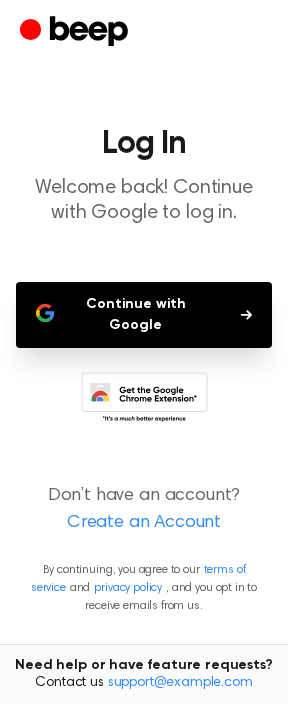 click on "Continue with Google" at bounding box center [144, 315] 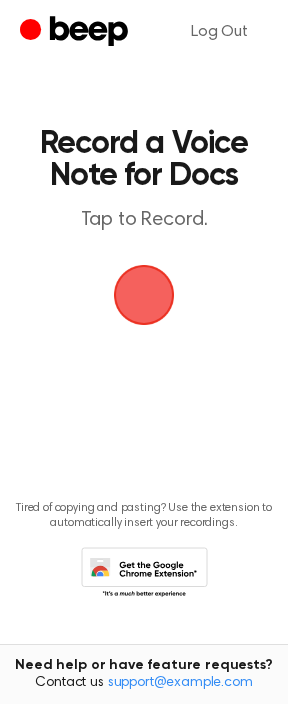 click at bounding box center (144, 295) 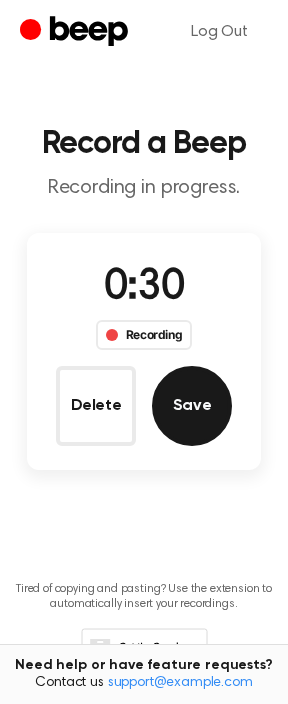 click on "Save" at bounding box center (192, 406) 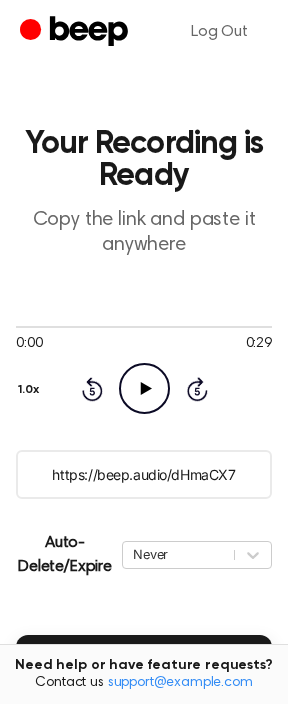 click on "Play Audio" 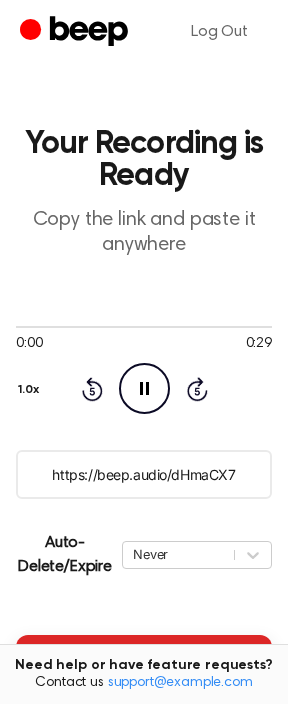 click on "Insert into Docs" at bounding box center [144, 663] 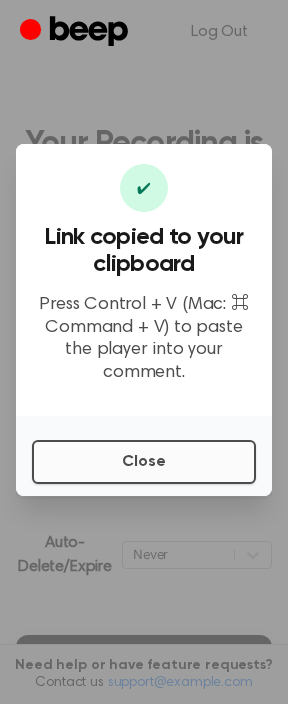 click on "Close" at bounding box center [144, 462] 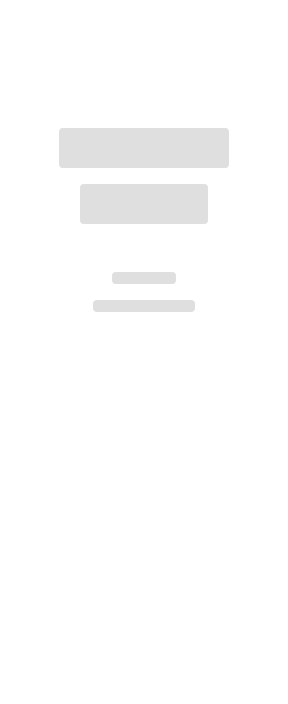 scroll, scrollTop: 0, scrollLeft: 0, axis: both 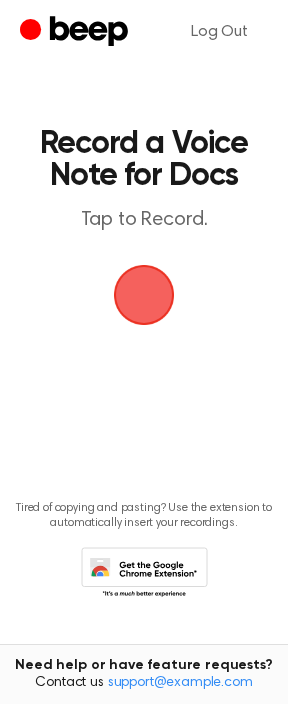 click at bounding box center [144, 295] 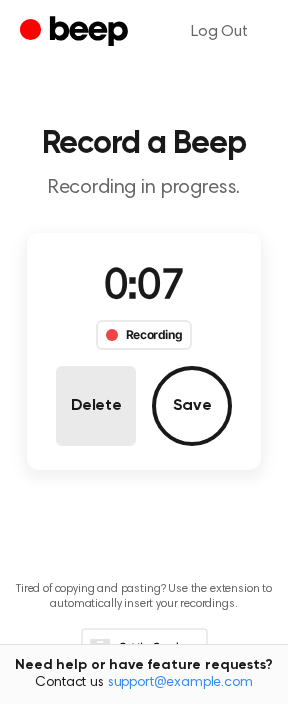 click on "Delete" at bounding box center (96, 406) 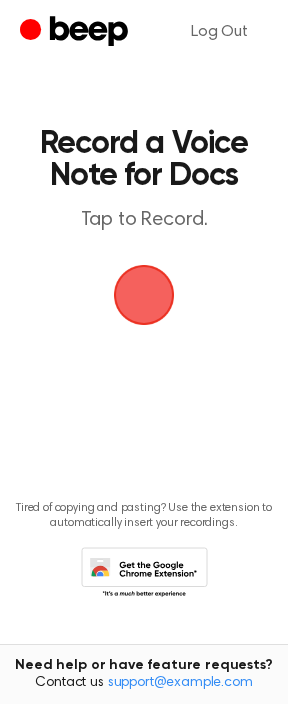 click at bounding box center [144, 295] 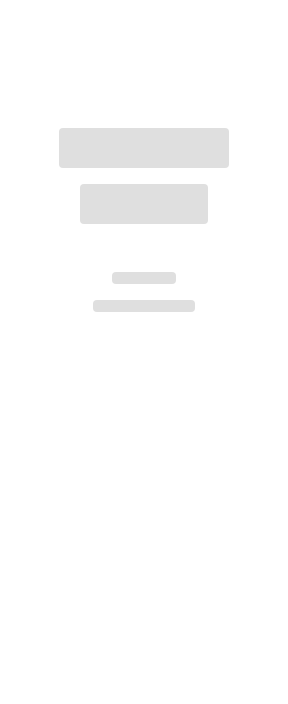 scroll, scrollTop: 0, scrollLeft: 0, axis: both 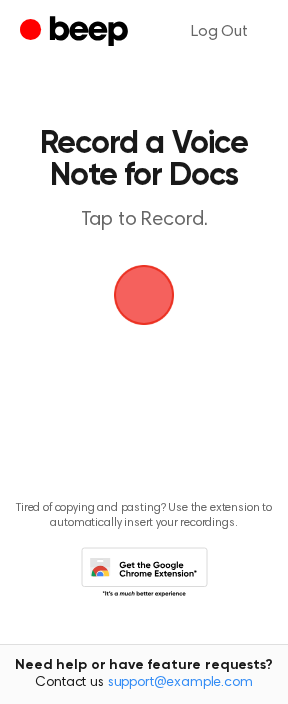 click at bounding box center (144, 295) 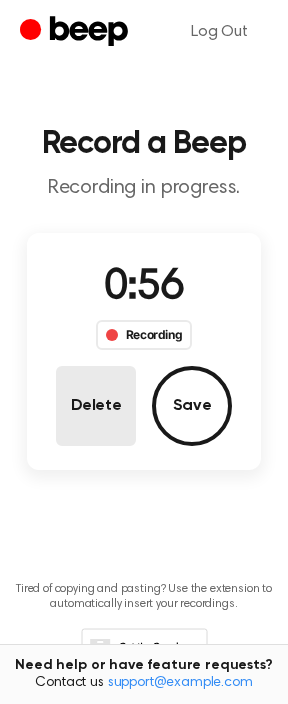 click on "Delete" at bounding box center [96, 406] 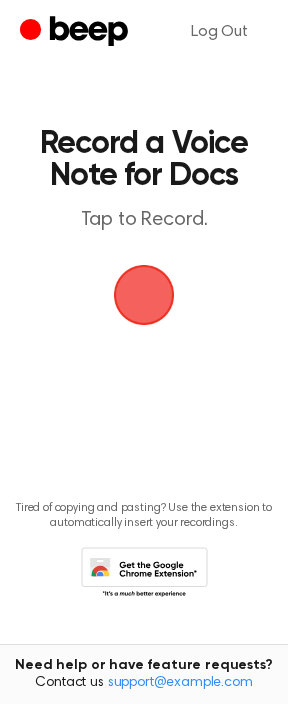click at bounding box center (144, 295) 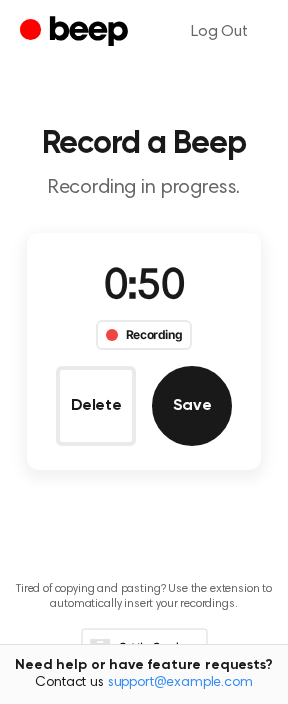 click on "Save" at bounding box center [192, 406] 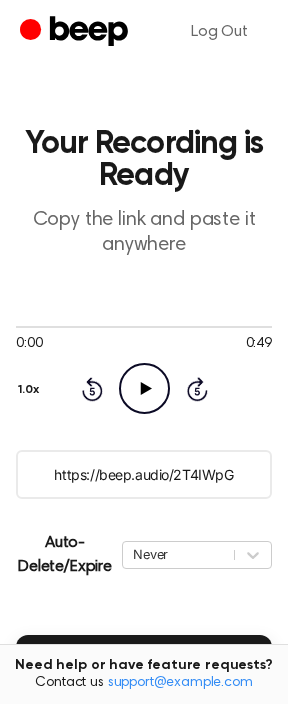 click on "Play Audio" 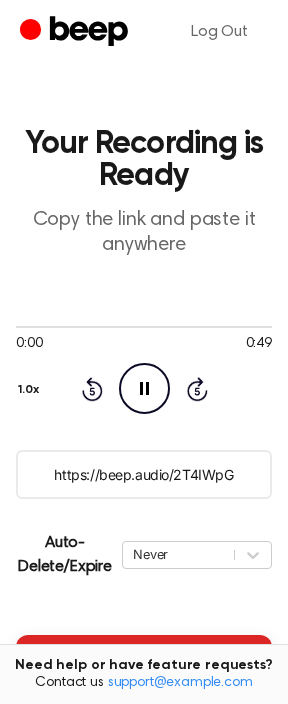 click on "Insert into Docs" at bounding box center [144, 663] 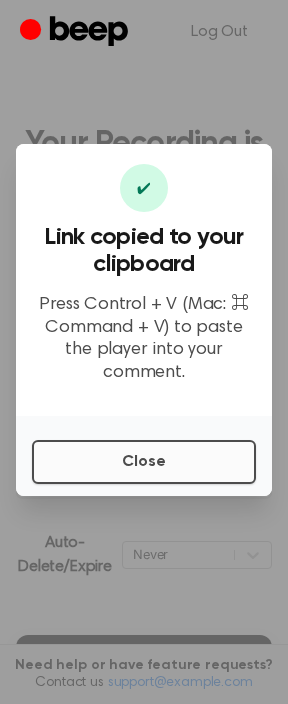 click on "Close" at bounding box center [144, 462] 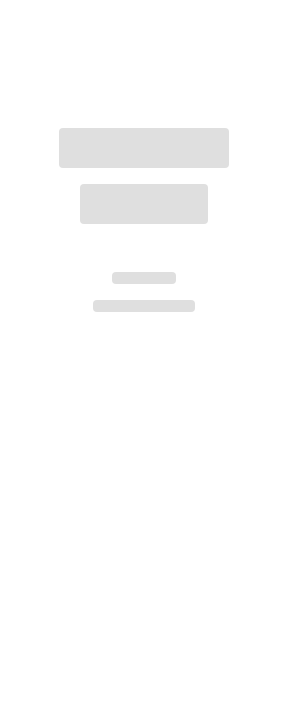 scroll, scrollTop: 0, scrollLeft: 0, axis: both 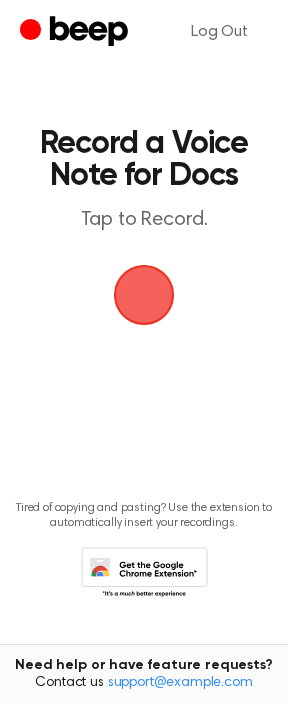 click at bounding box center (144, 295) 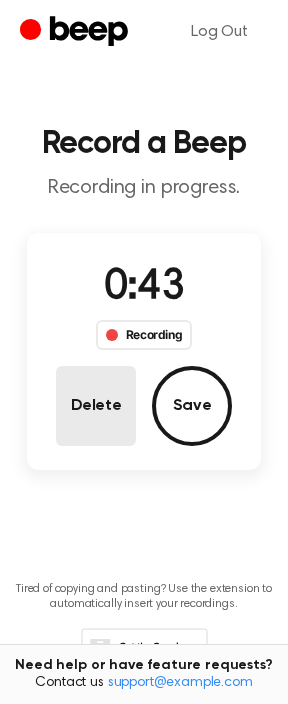 click on "Delete" at bounding box center (96, 406) 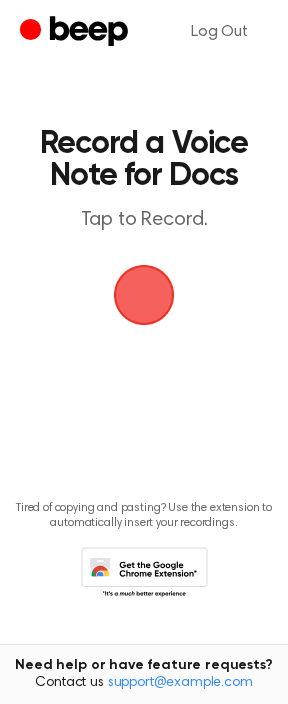 click at bounding box center [144, 295] 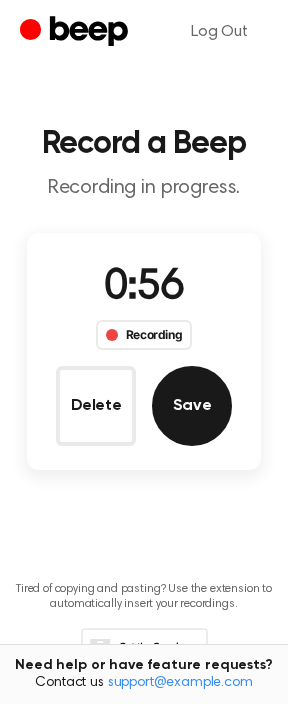 click on "Save" at bounding box center (192, 406) 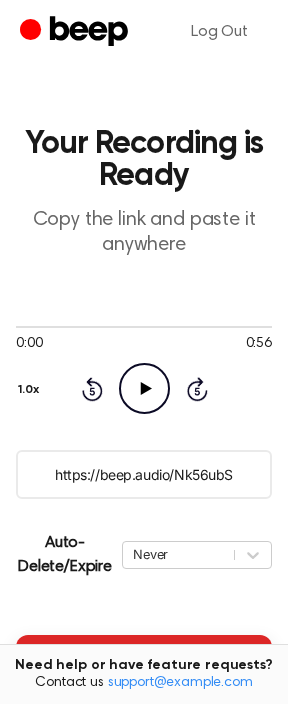 click on "Insert into Docs" at bounding box center (144, 663) 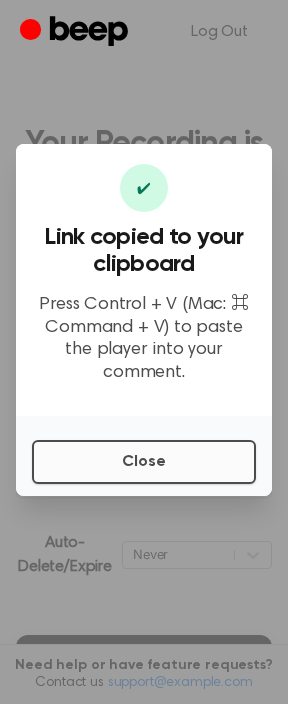 click on "Close" at bounding box center [144, 462] 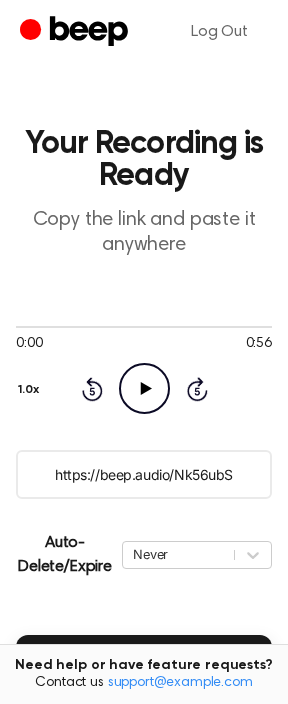 click on "Play Audio" 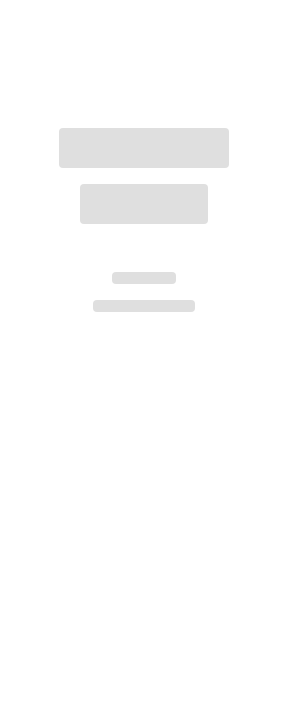 scroll, scrollTop: 0, scrollLeft: 0, axis: both 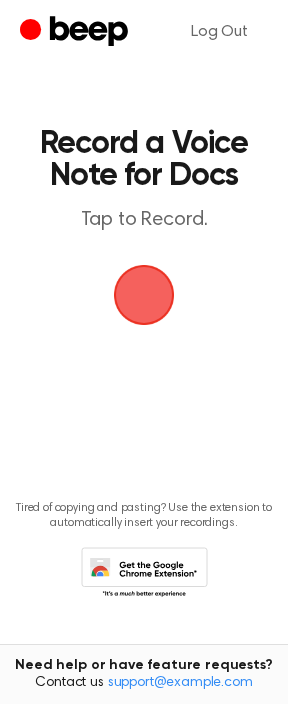 click at bounding box center (144, 295) 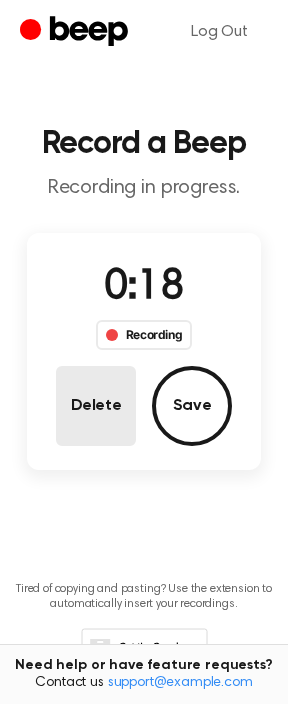 click on "Delete" at bounding box center (96, 406) 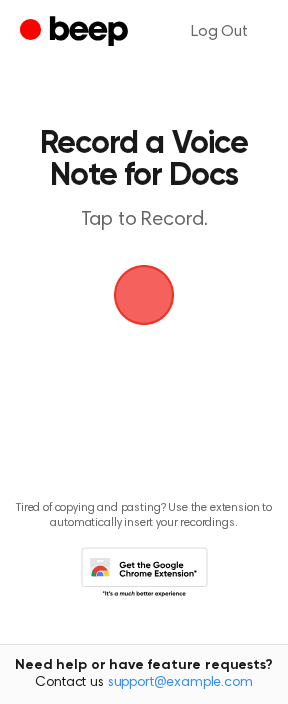 click at bounding box center [144, 295] 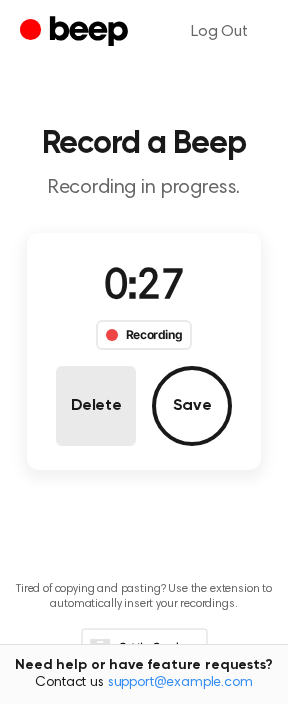 click on "Delete" at bounding box center [96, 406] 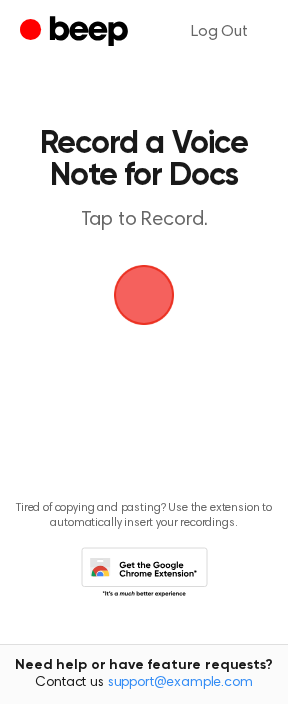 click at bounding box center [143, 294] 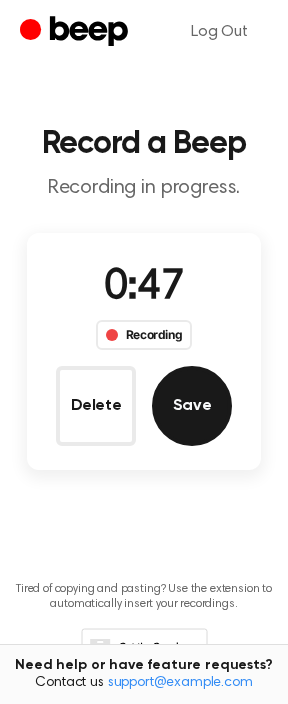 click on "Save" at bounding box center [192, 406] 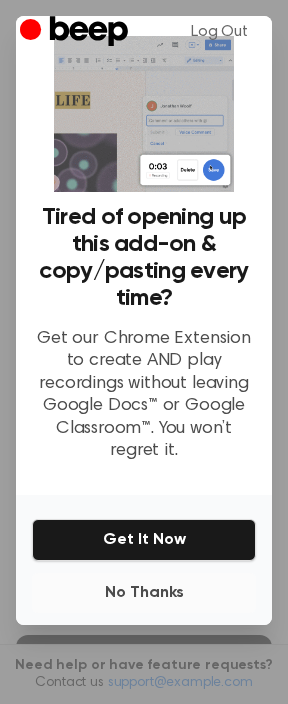 click on "No Thanks" at bounding box center (144, 593) 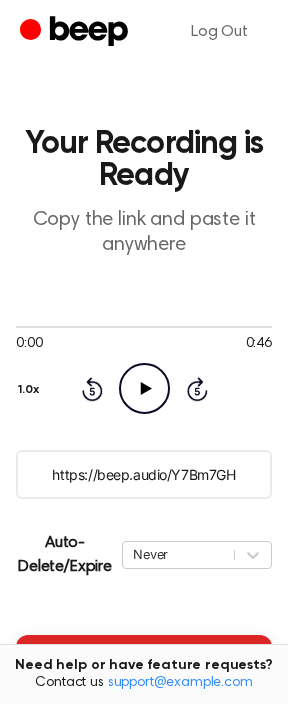 click on "Insert into Docs" at bounding box center (144, 663) 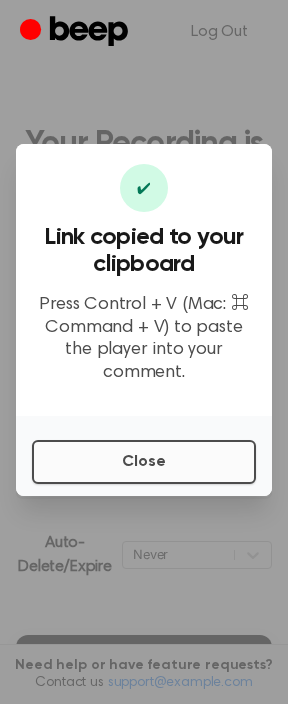 click on "Close" at bounding box center [144, 462] 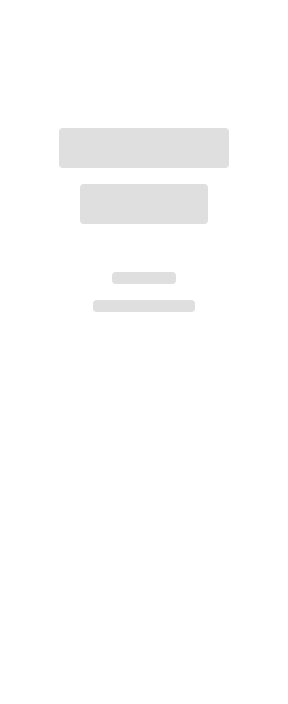 scroll, scrollTop: 0, scrollLeft: 0, axis: both 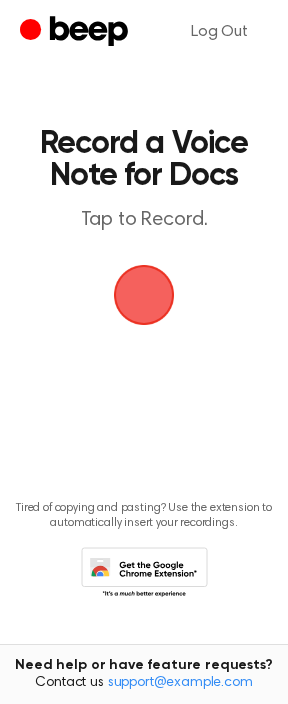 click at bounding box center (144, 295) 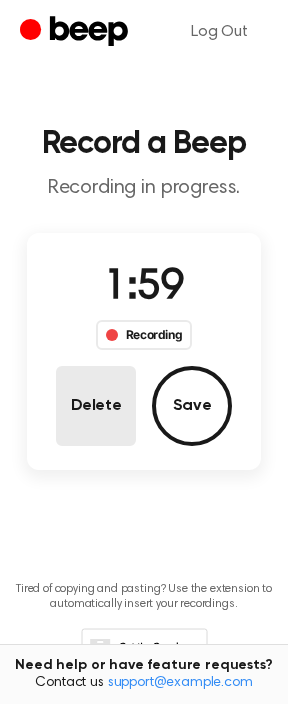 click on "Delete" at bounding box center (96, 406) 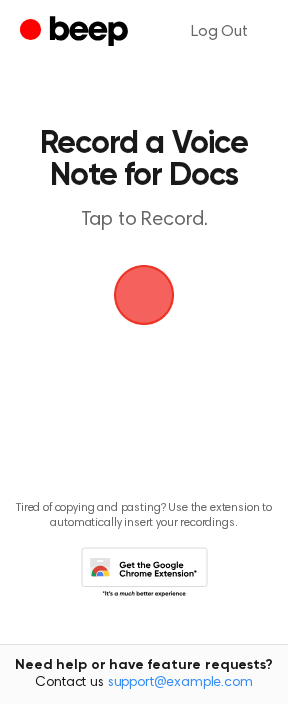 click at bounding box center [144, 295] 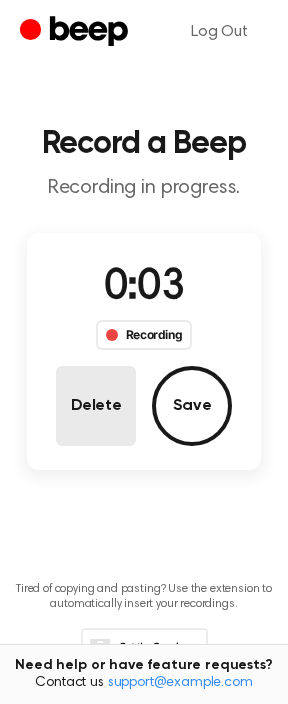 click on "Delete" at bounding box center (96, 406) 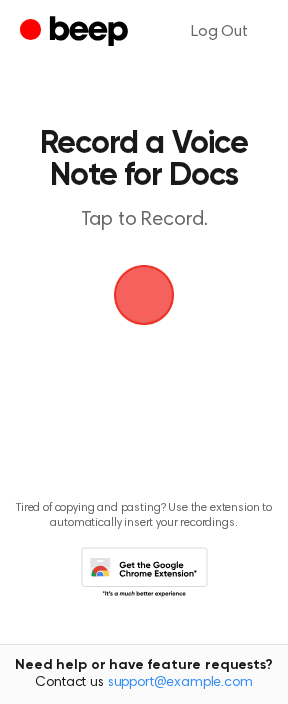 click at bounding box center [144, 295] 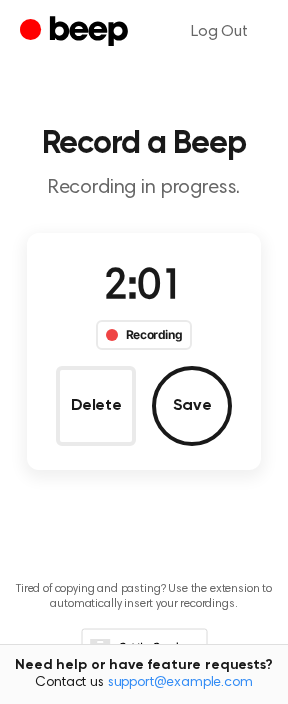 click on "2:01" at bounding box center [144, 288] 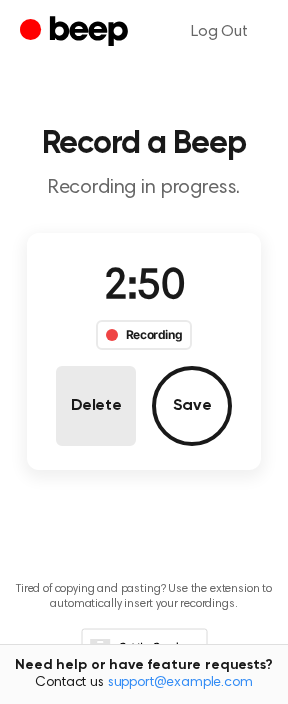 click on "Delete" at bounding box center [96, 406] 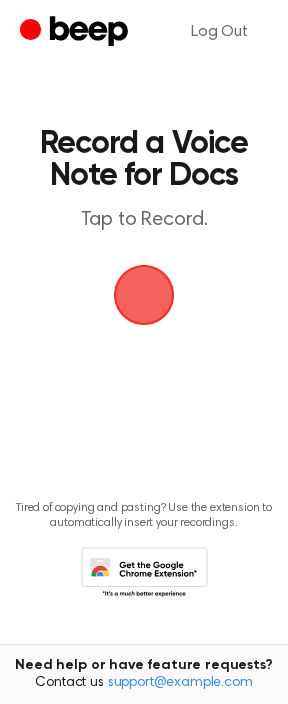 click at bounding box center (144, 295) 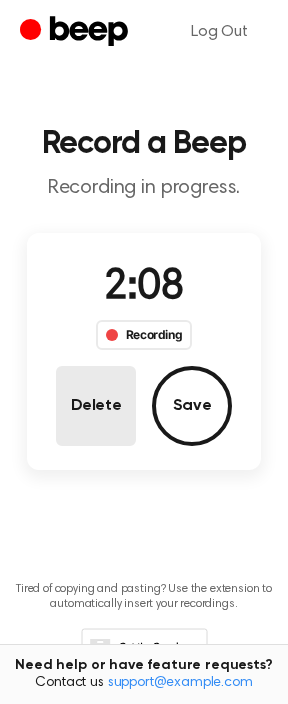 click on "Delete" at bounding box center [96, 406] 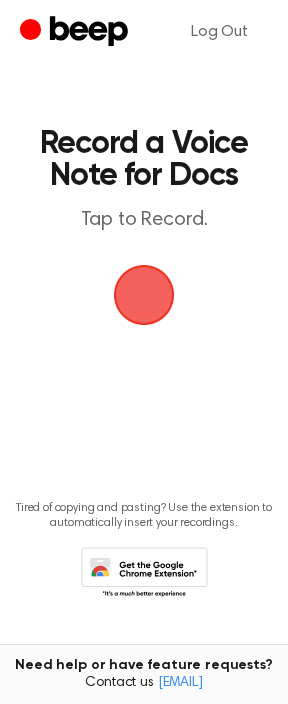 click at bounding box center (143, 294) 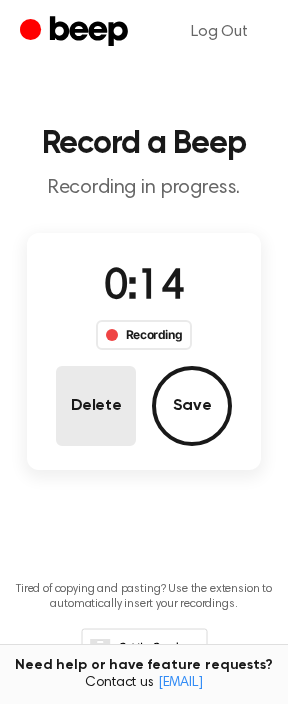 click on "Delete" at bounding box center [96, 406] 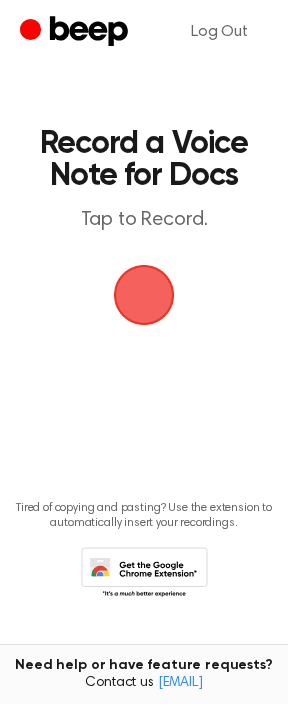 click at bounding box center [144, 295] 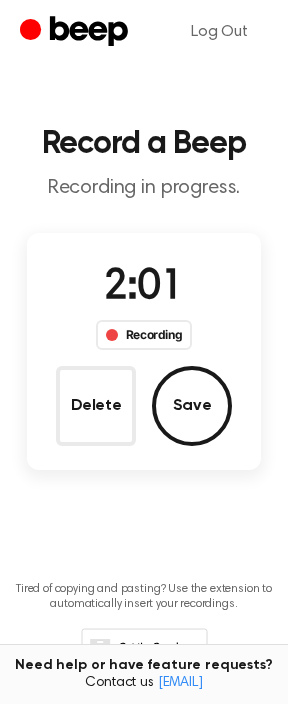 click on "2:01" at bounding box center (144, 288) 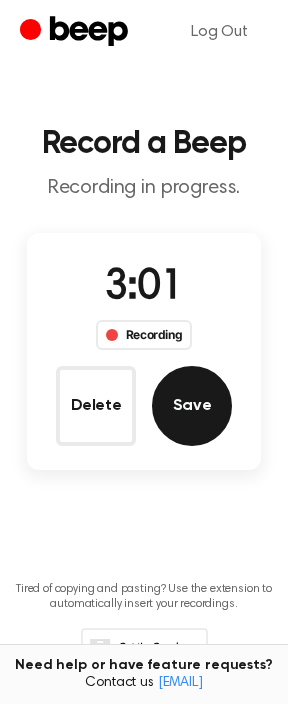 click on "Save" at bounding box center [192, 406] 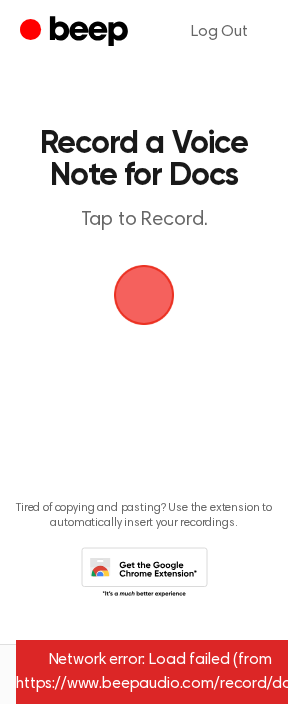 click on "Record a Voice Note for Docs Tap to Record. Tired of copying and pasting? Use the extension to automatically insert your recordings. Need help or have feature requests? Contact us support@beepaudio.com Network error: Load failed (from https://www.beepaudio.com/record/docs/)" at bounding box center [144, 329] 